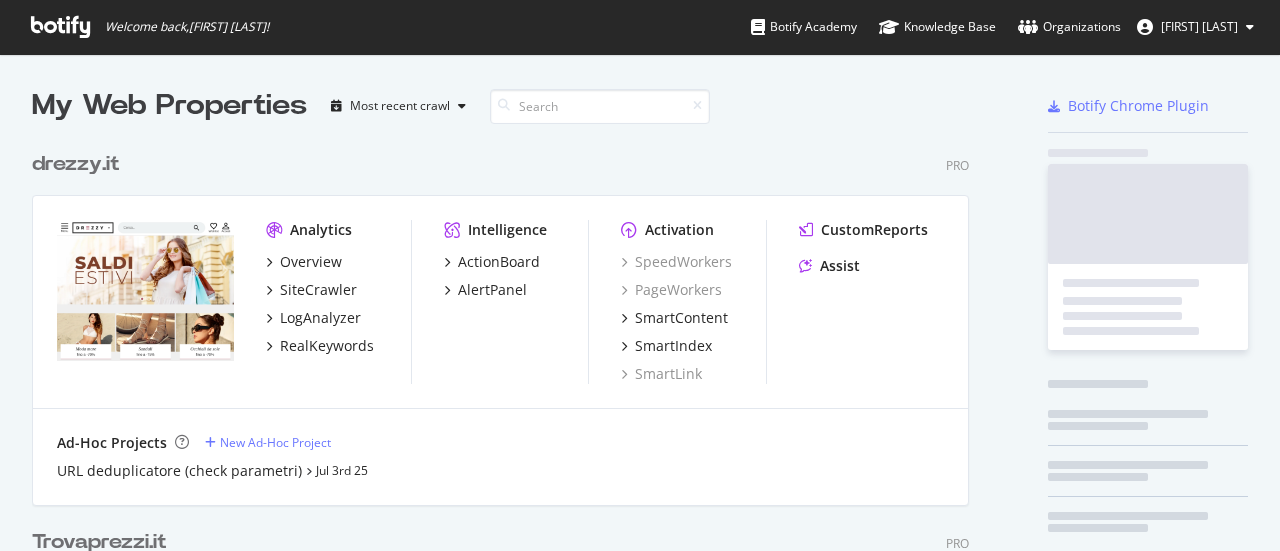 scroll, scrollTop: 0, scrollLeft: 0, axis: both 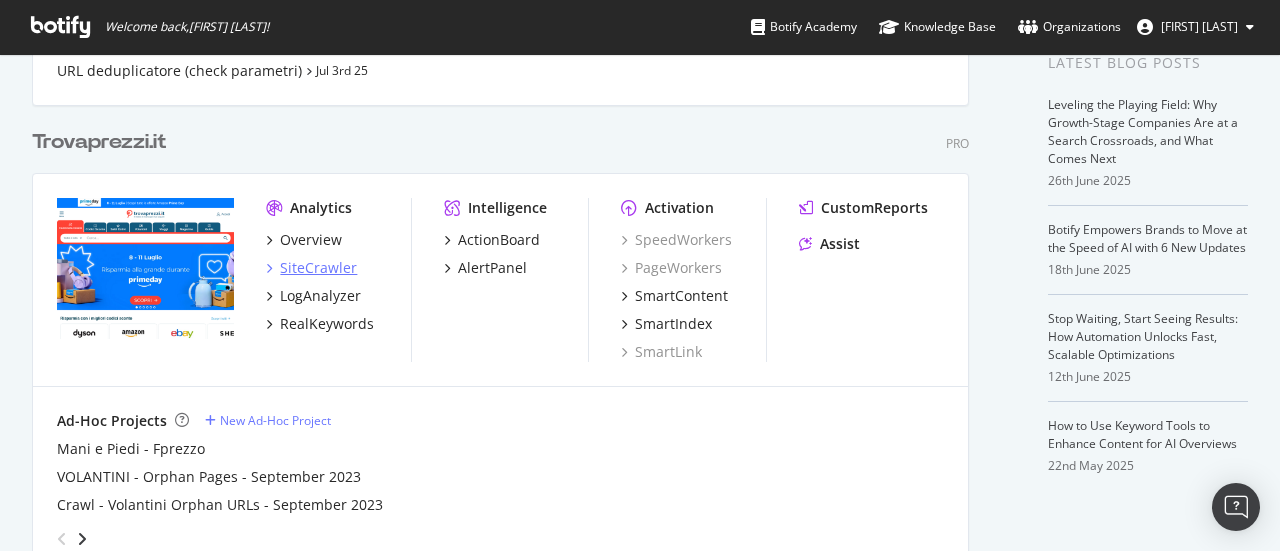 click on "SiteCrawler" at bounding box center (318, 268) 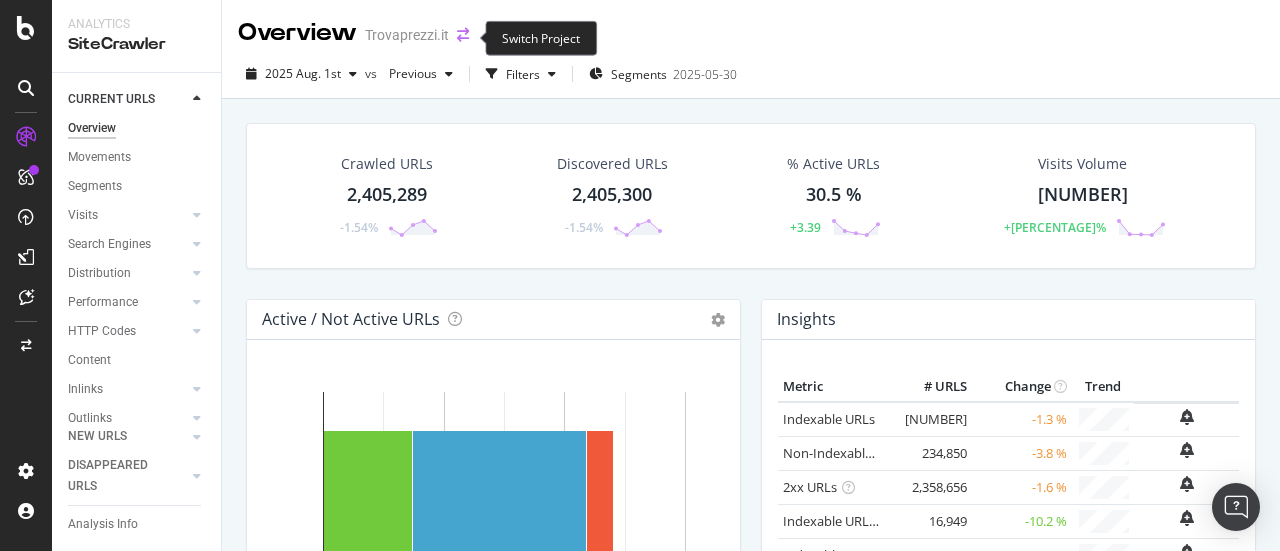 click at bounding box center (463, 35) 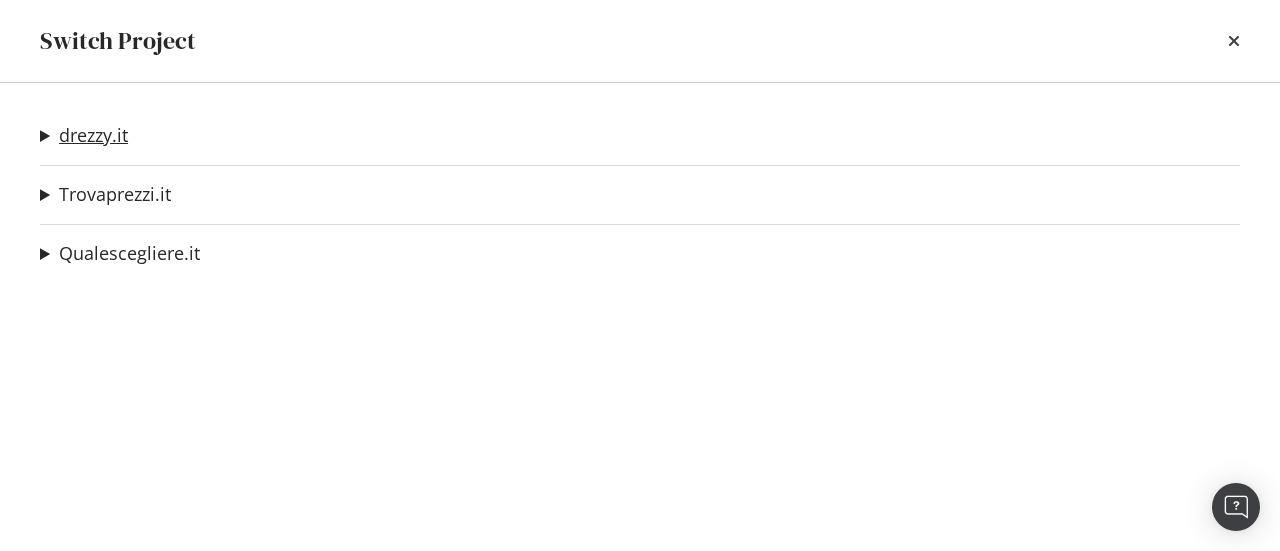 click on "drezzy.it" at bounding box center [93, 135] 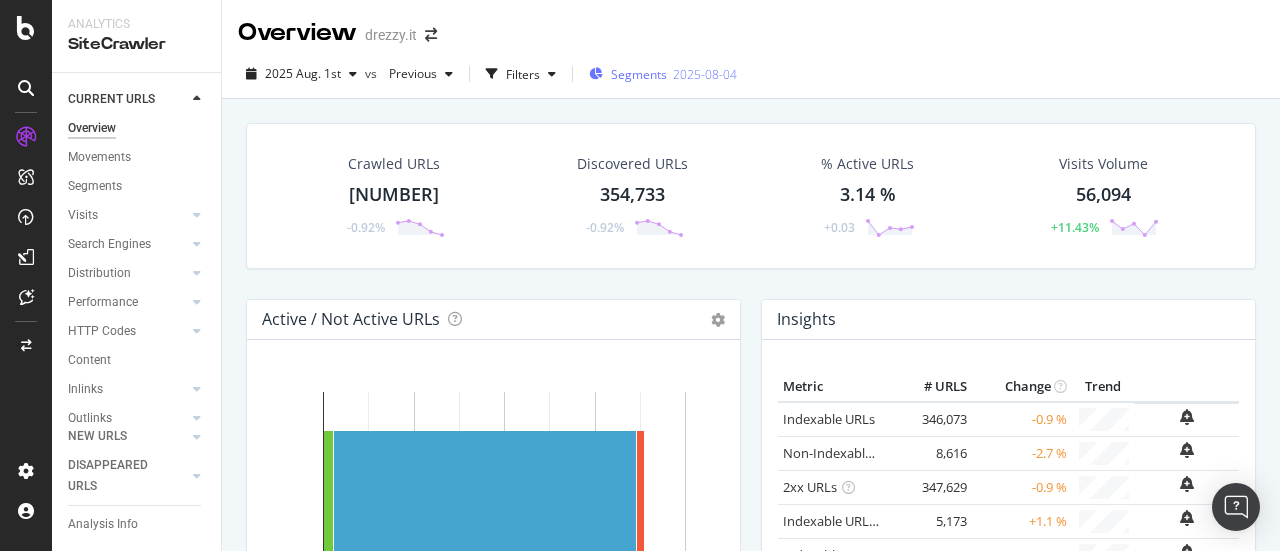 click on "Segments" at bounding box center [639, 74] 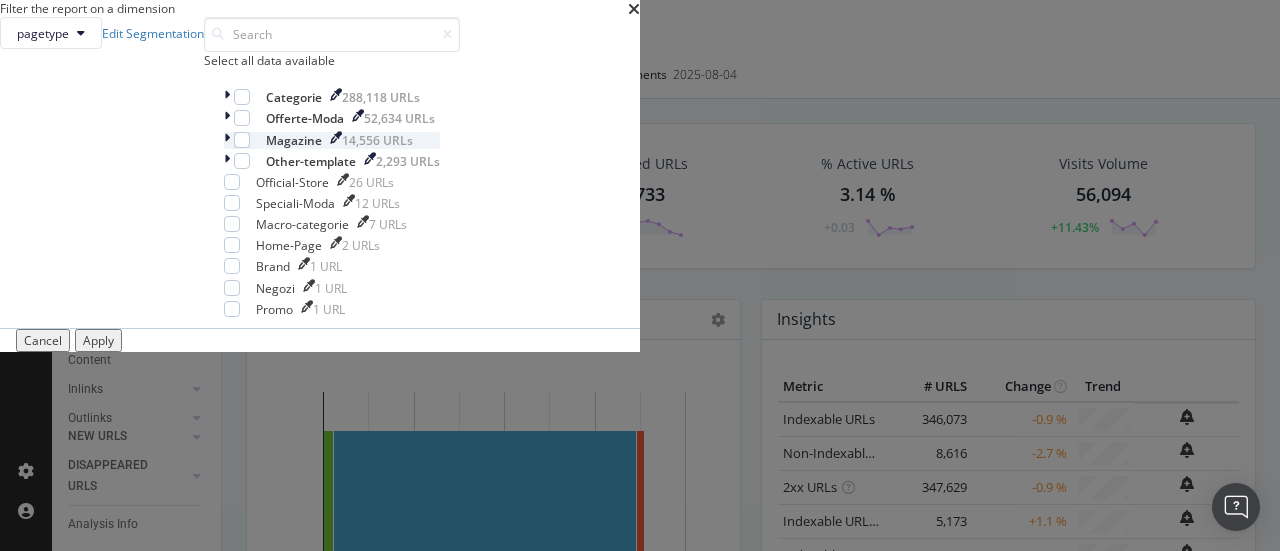 click at bounding box center (227, 140) 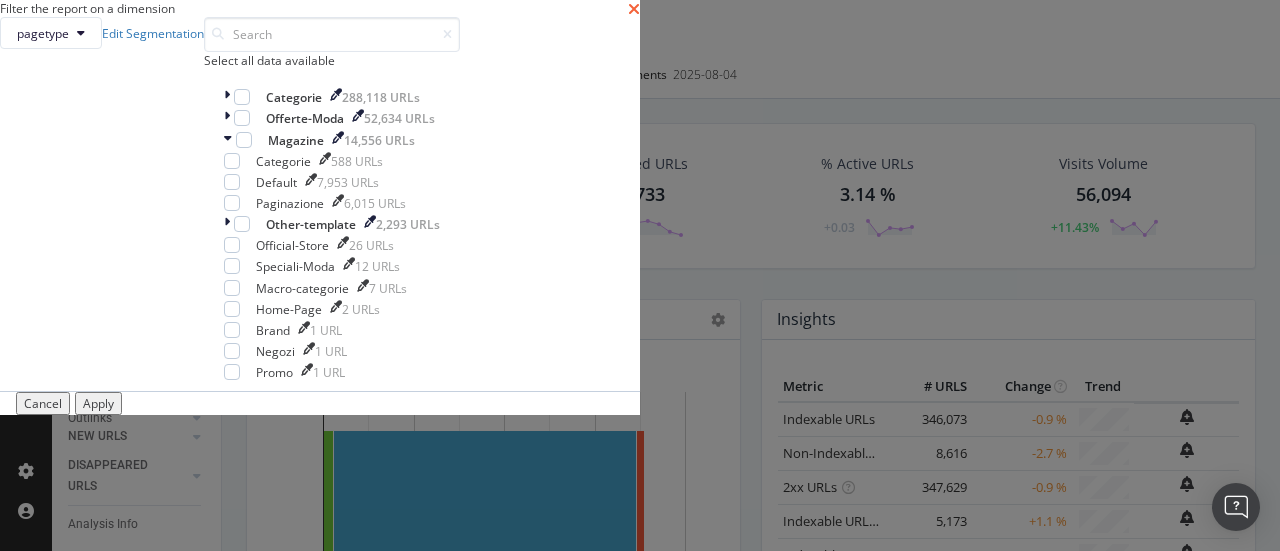 click at bounding box center [634, 9] 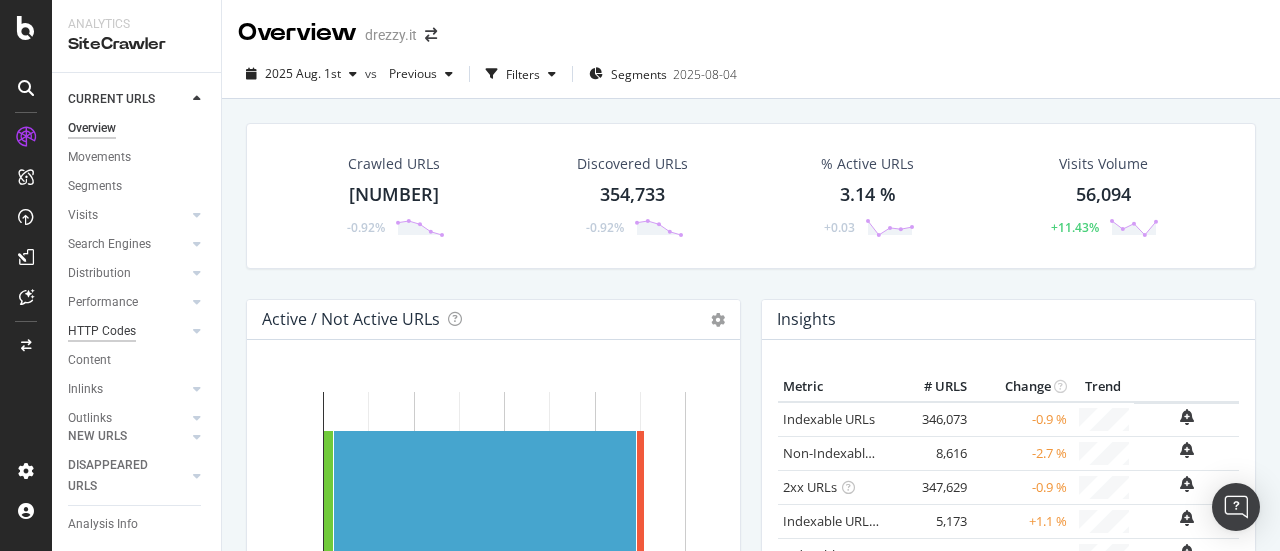 click on "HTTP Codes" at bounding box center (102, 331) 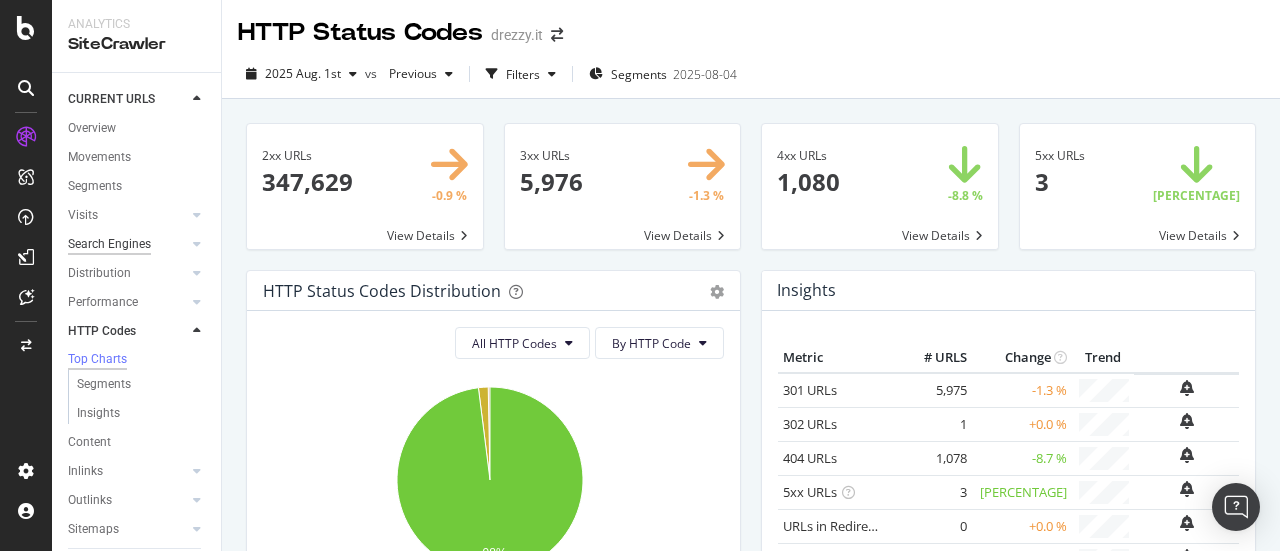 click on "Search Engines" at bounding box center (109, 244) 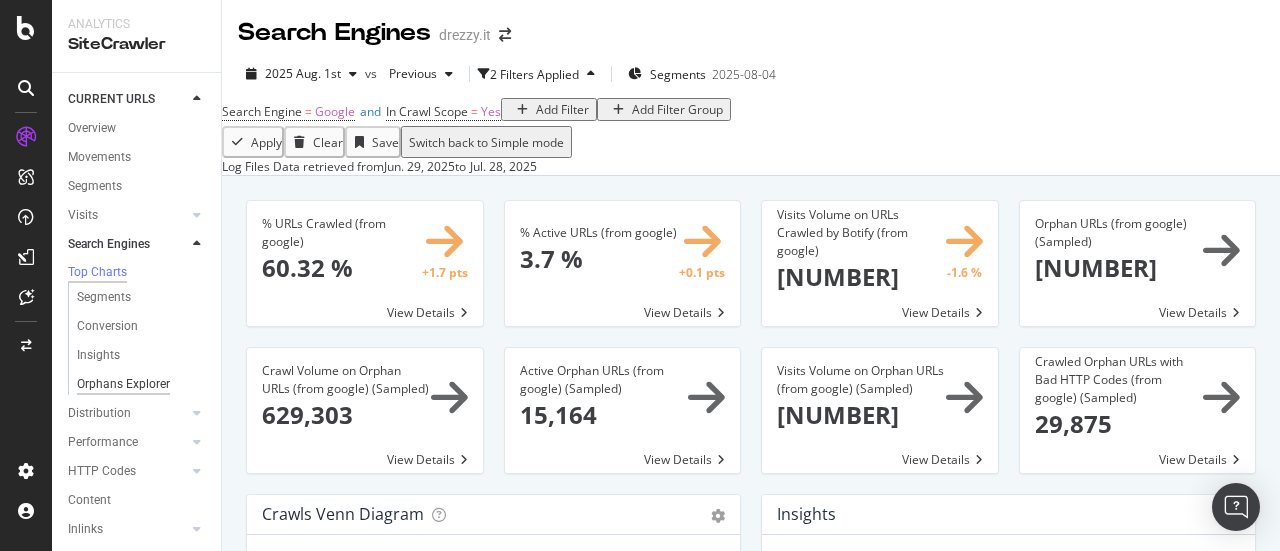 click on "Orphans Explorer" at bounding box center [123, 384] 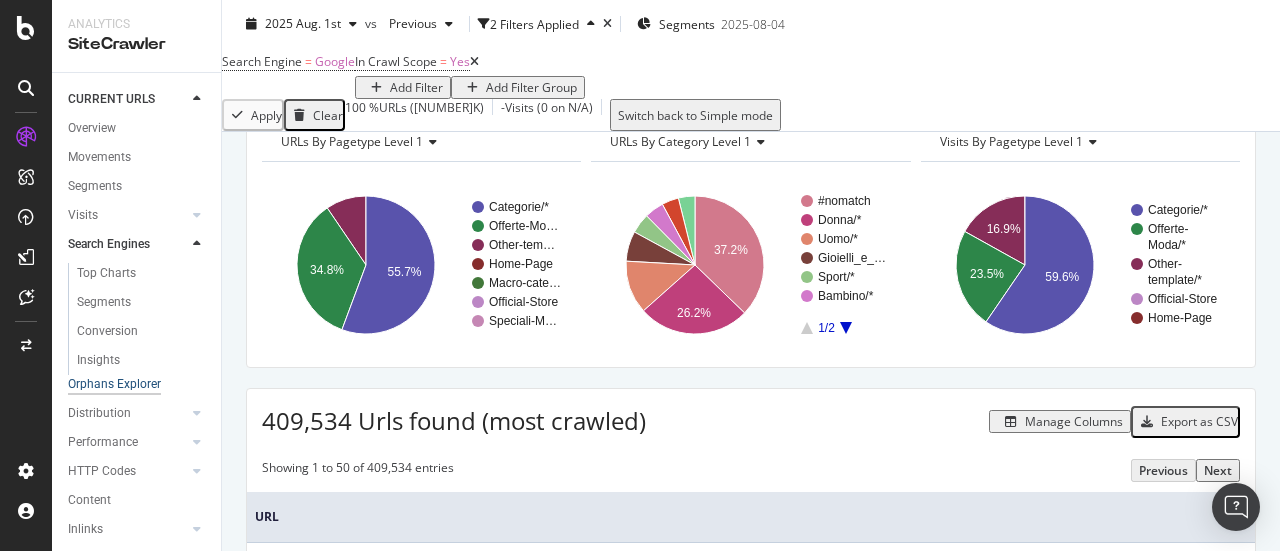 scroll, scrollTop: 0, scrollLeft: 0, axis: both 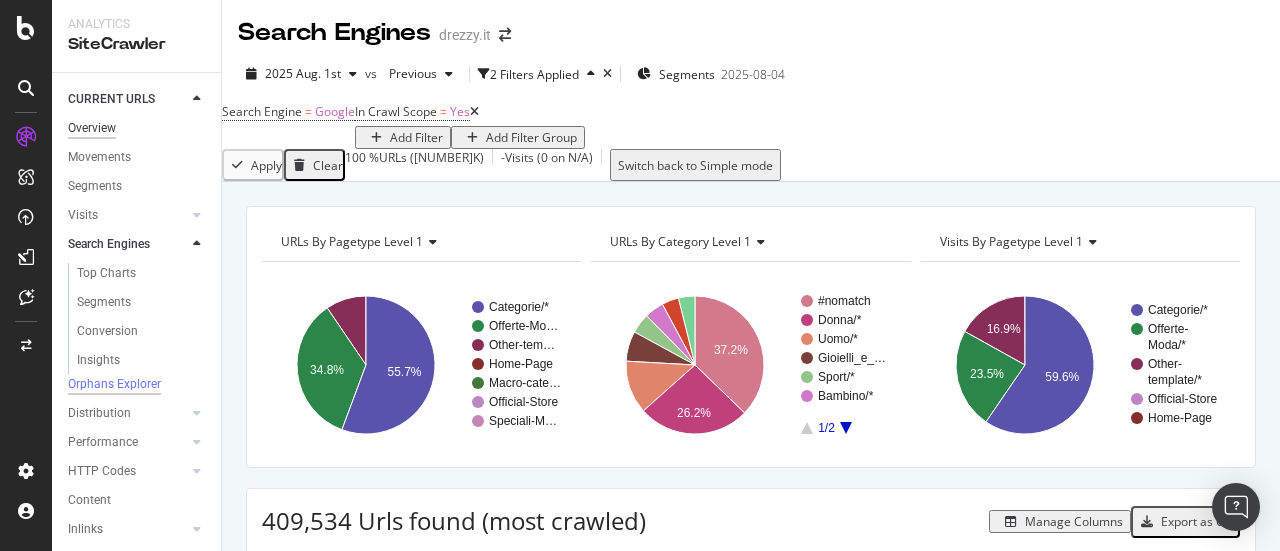 click on "Overview" at bounding box center [92, 128] 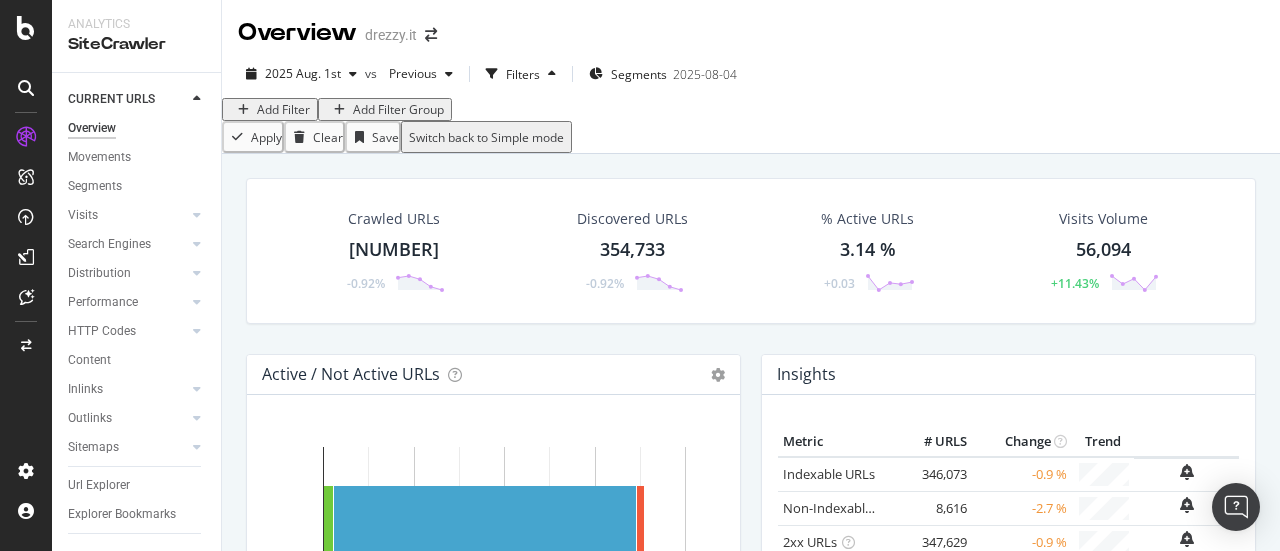 click at bounding box center (4, 563) 